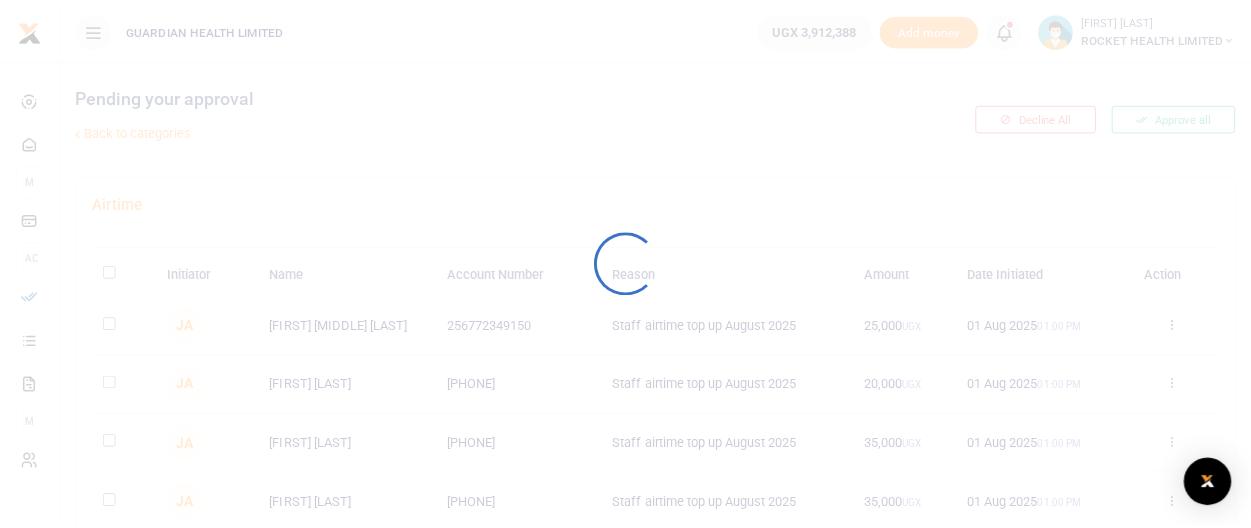 scroll, scrollTop: 0, scrollLeft: 0, axis: both 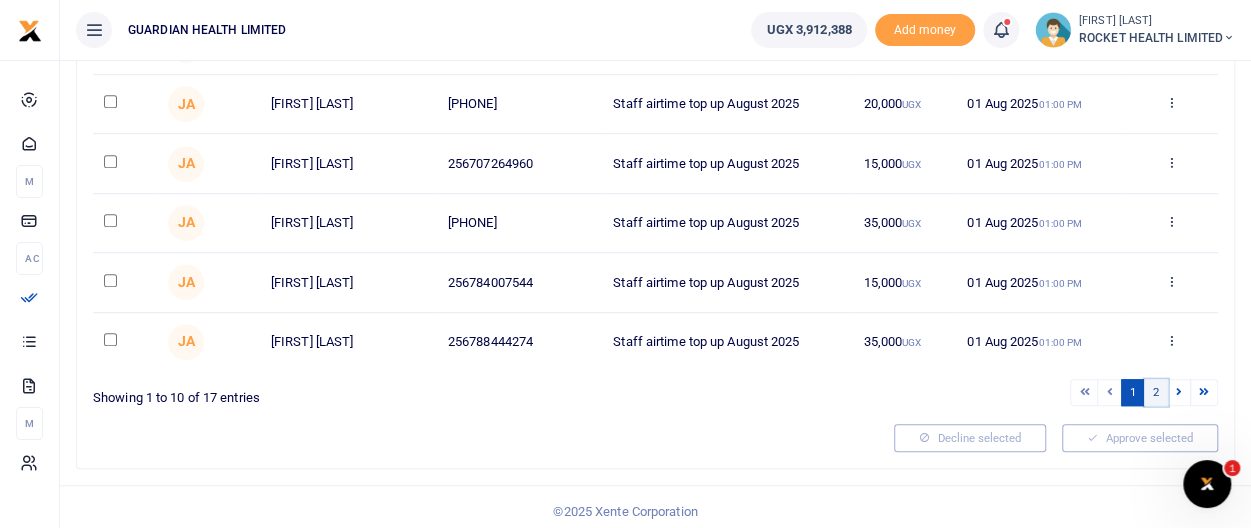 click on "2" at bounding box center [1156, 392] 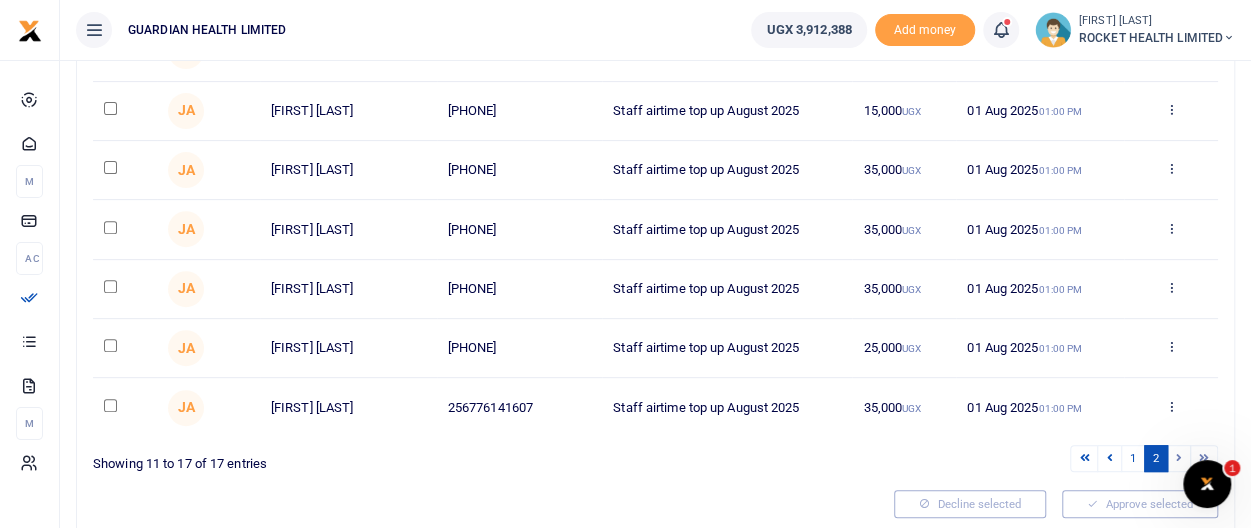 scroll, scrollTop: 277, scrollLeft: 0, axis: vertical 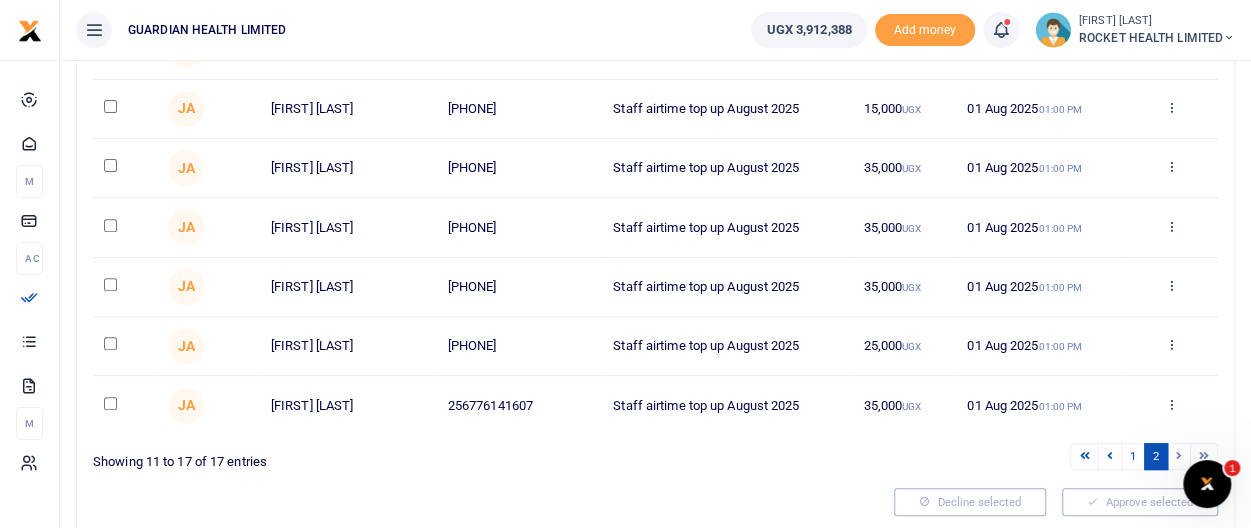 click at bounding box center [1179, 456] 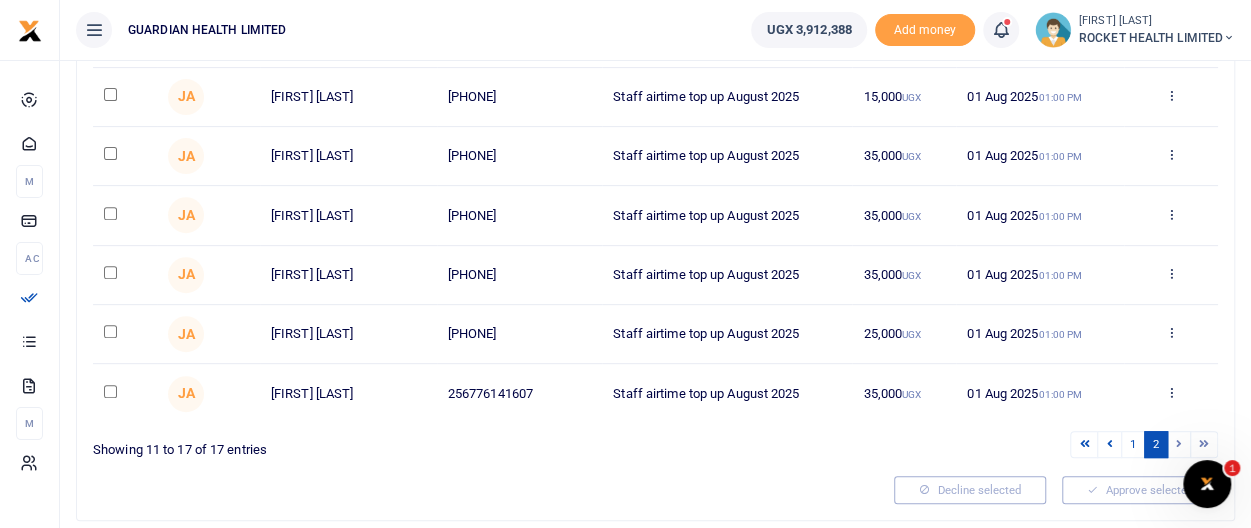 scroll, scrollTop: 344, scrollLeft: 0, axis: vertical 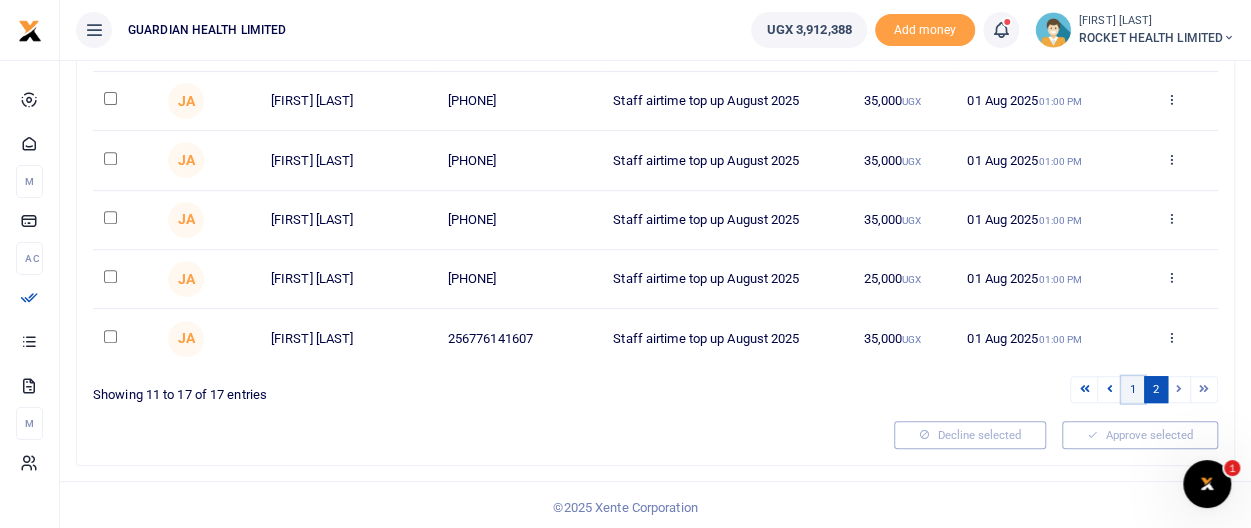 click on "1" at bounding box center (1133, 389) 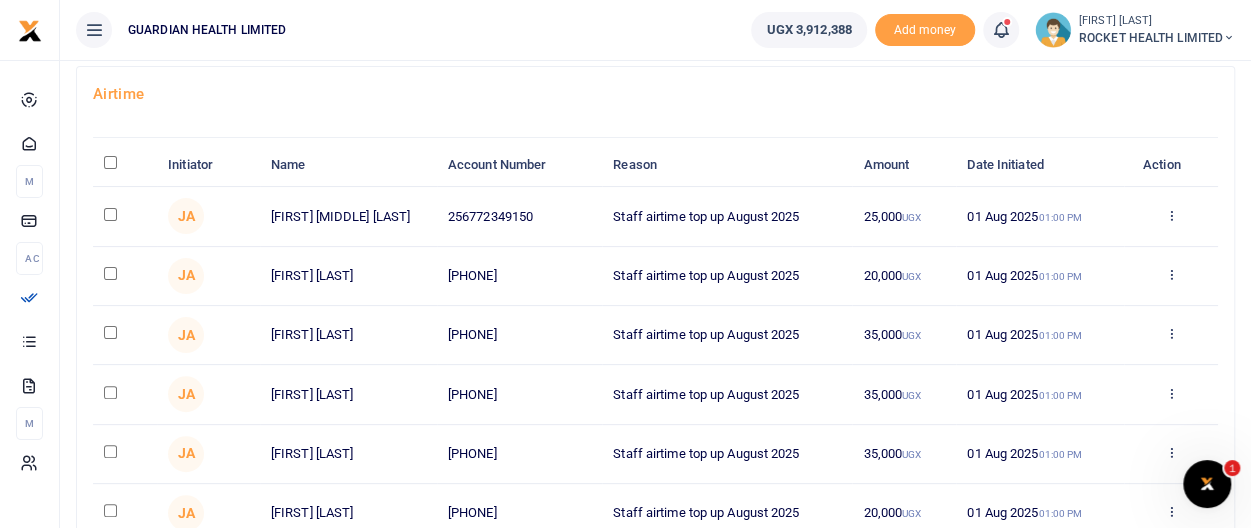 scroll, scrollTop: 62, scrollLeft: 0, axis: vertical 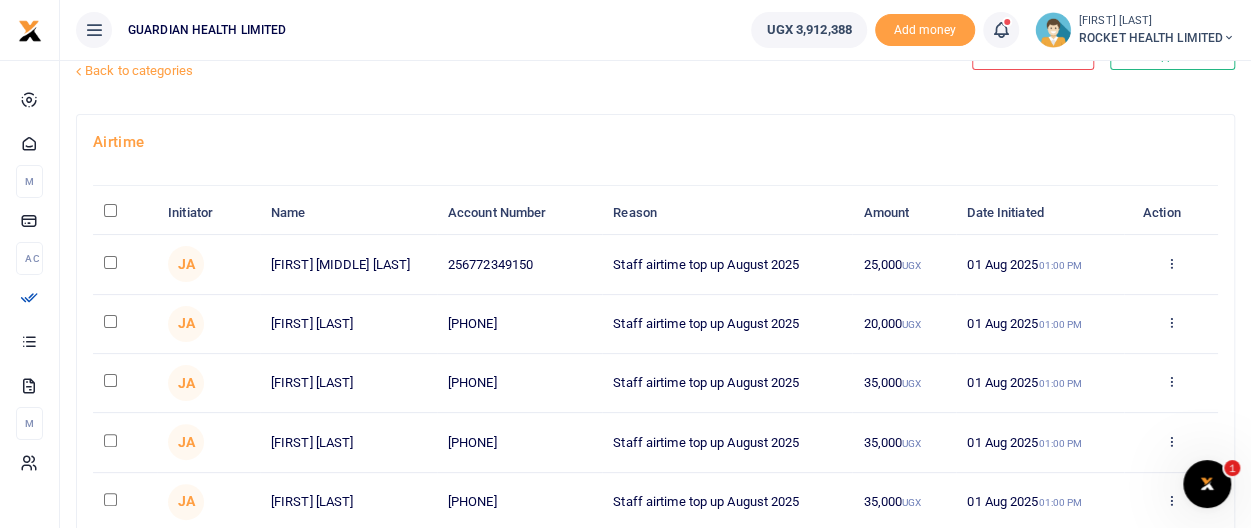 click at bounding box center (110, 262) 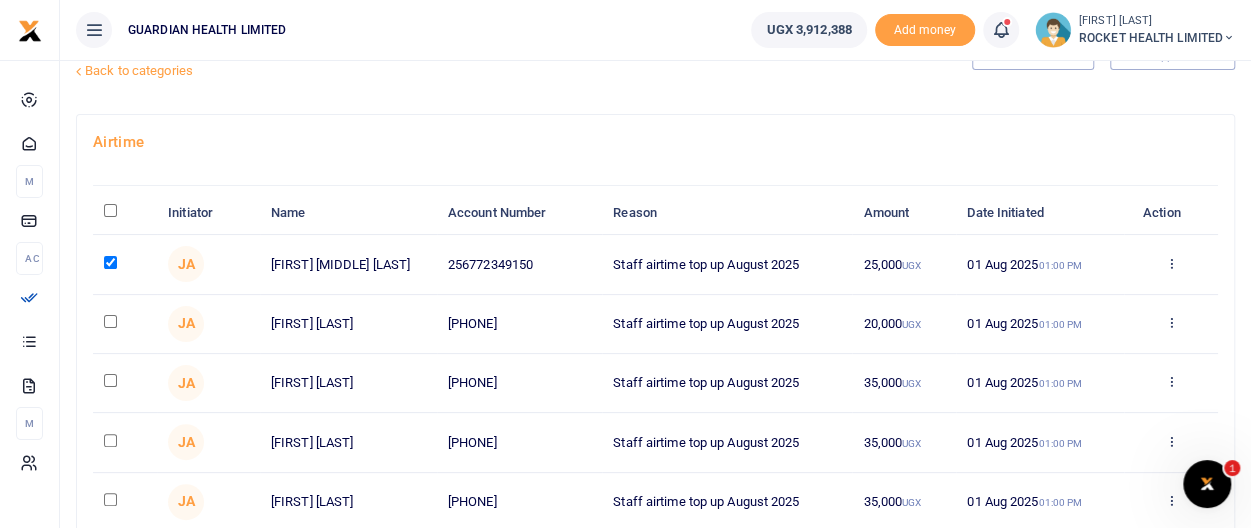 click at bounding box center (110, 321) 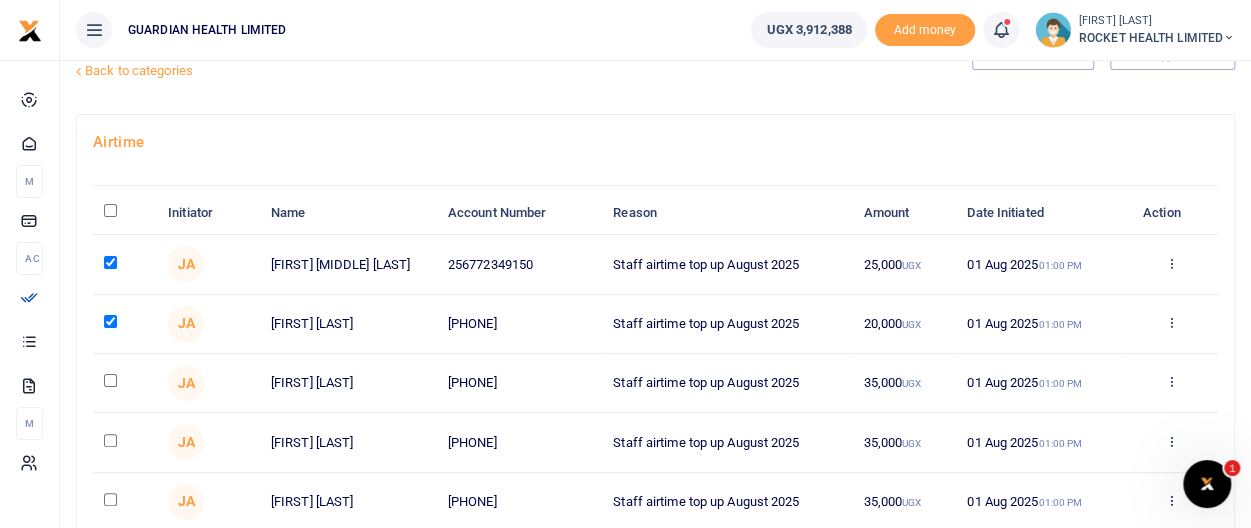 click at bounding box center [110, 262] 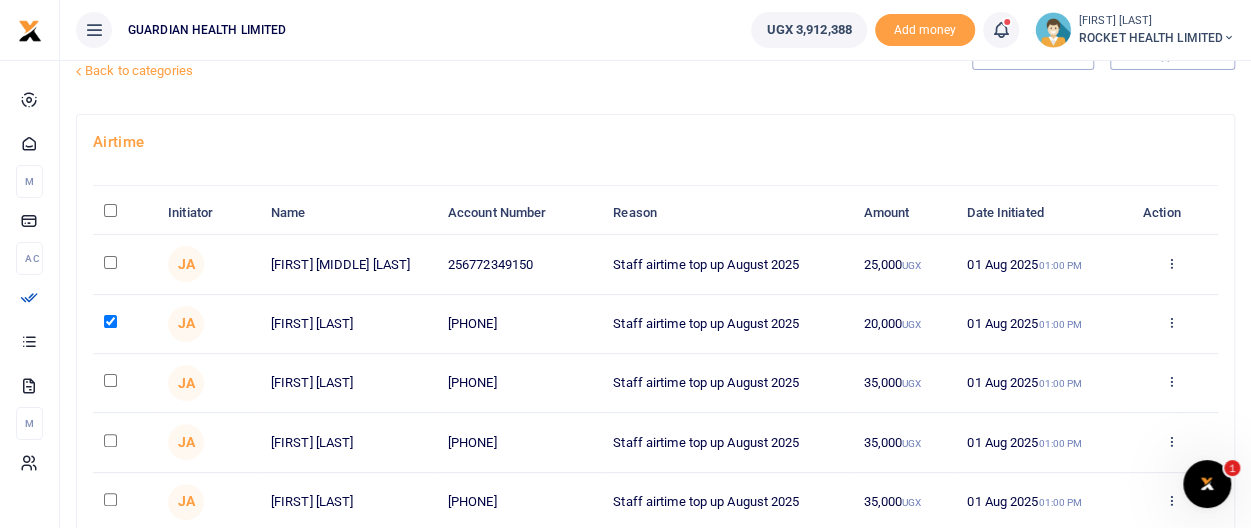 click at bounding box center (110, 321) 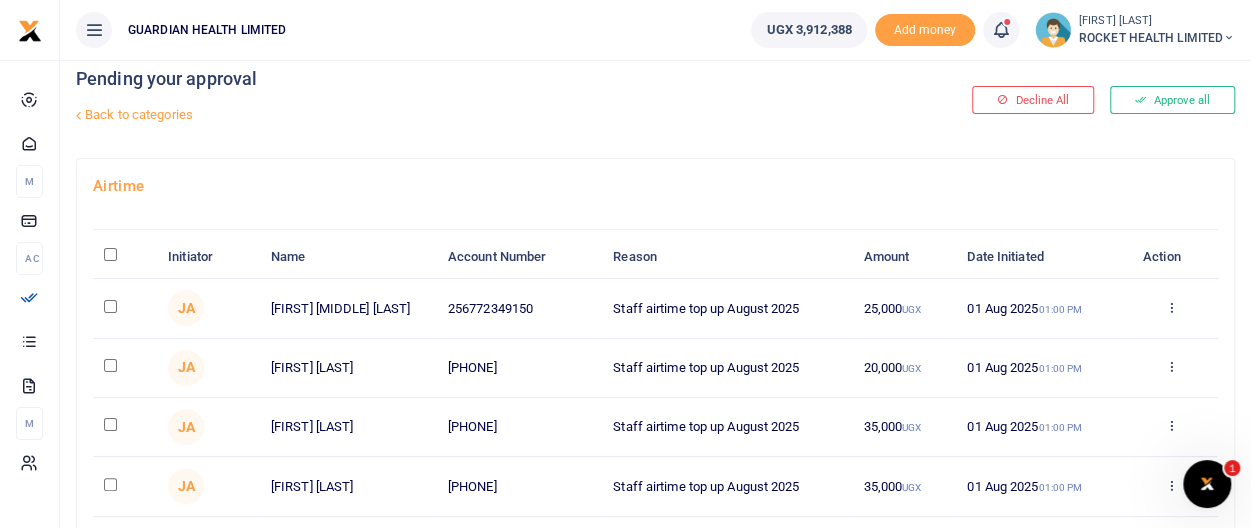 scroll, scrollTop: 0, scrollLeft: 0, axis: both 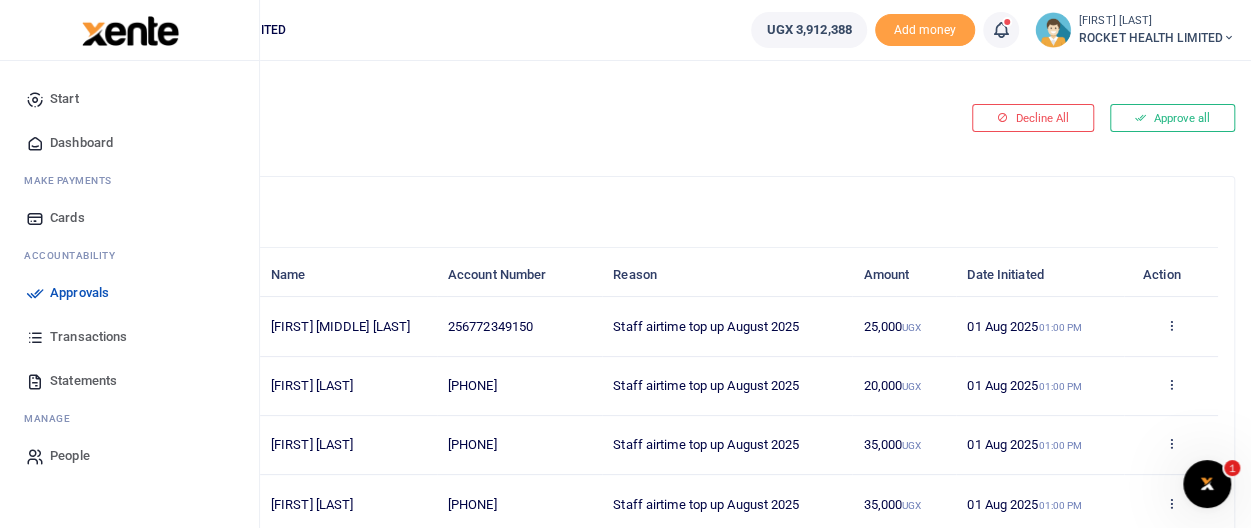 click on "Approvals" at bounding box center [79, 293] 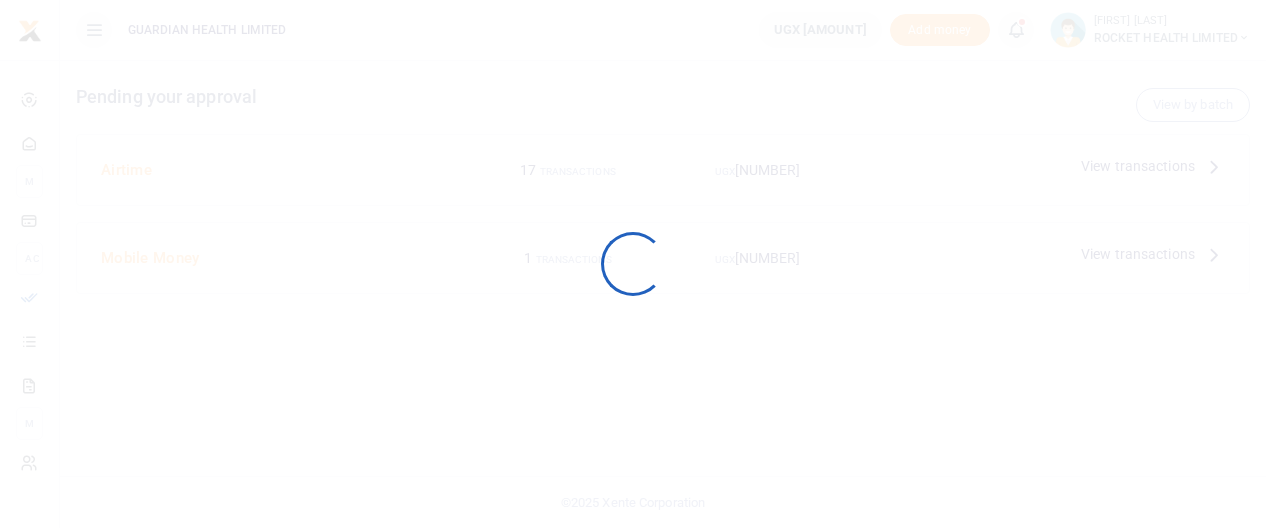 scroll, scrollTop: 0, scrollLeft: 0, axis: both 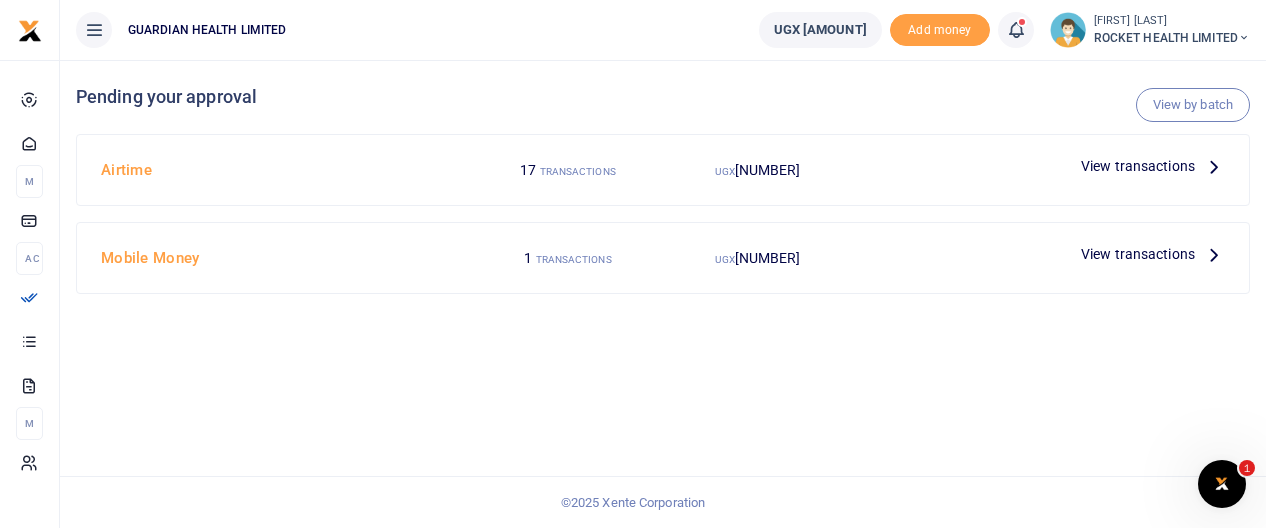 click at bounding box center (963, 254) 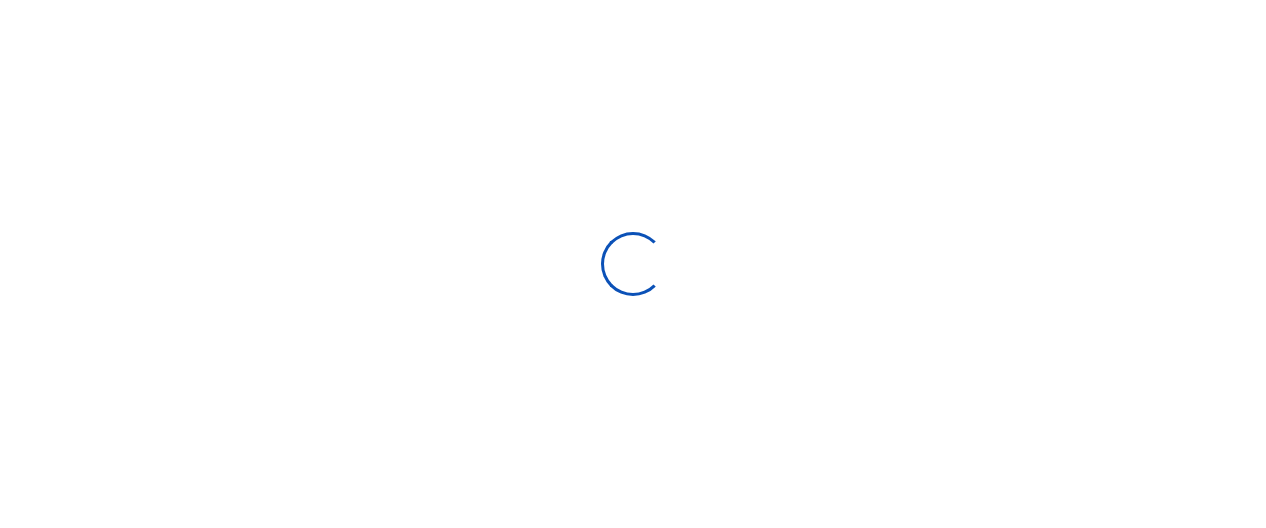 scroll, scrollTop: 0, scrollLeft: 0, axis: both 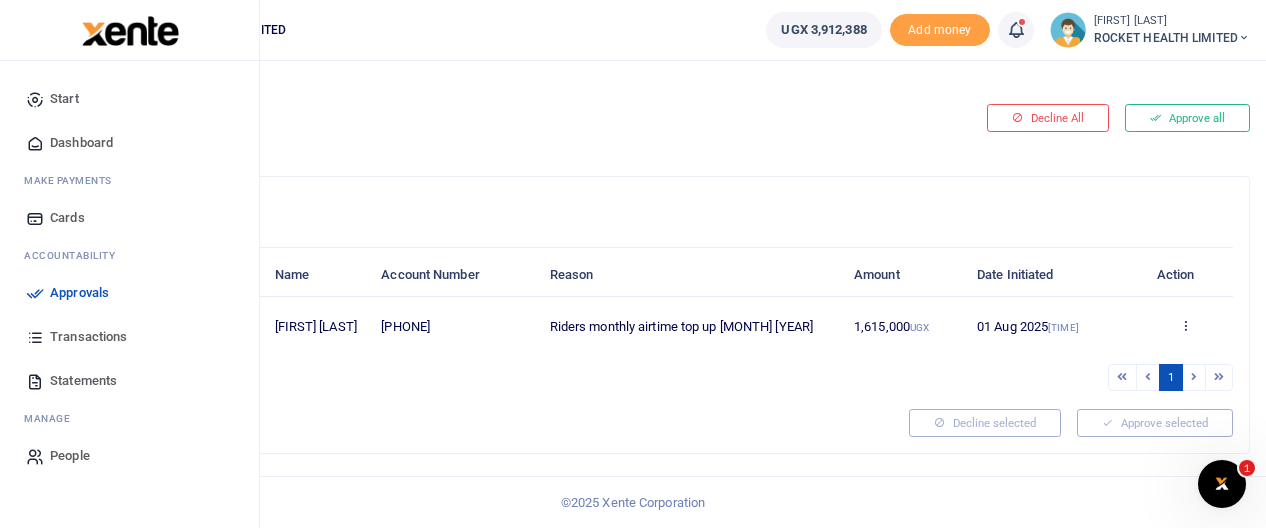 click on "Approvals" at bounding box center [79, 293] 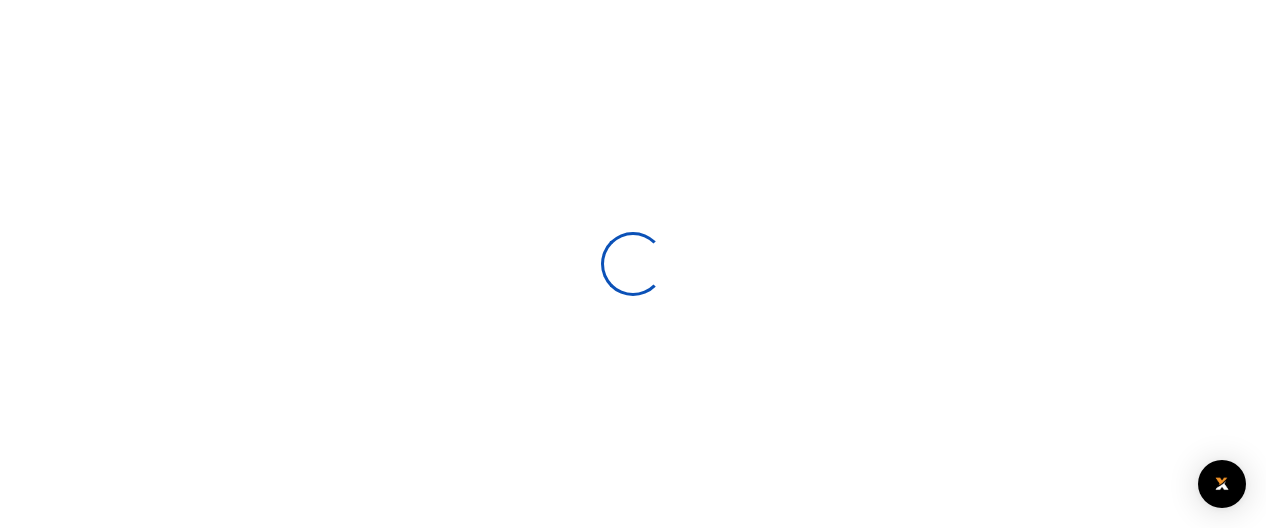 scroll, scrollTop: 0, scrollLeft: 0, axis: both 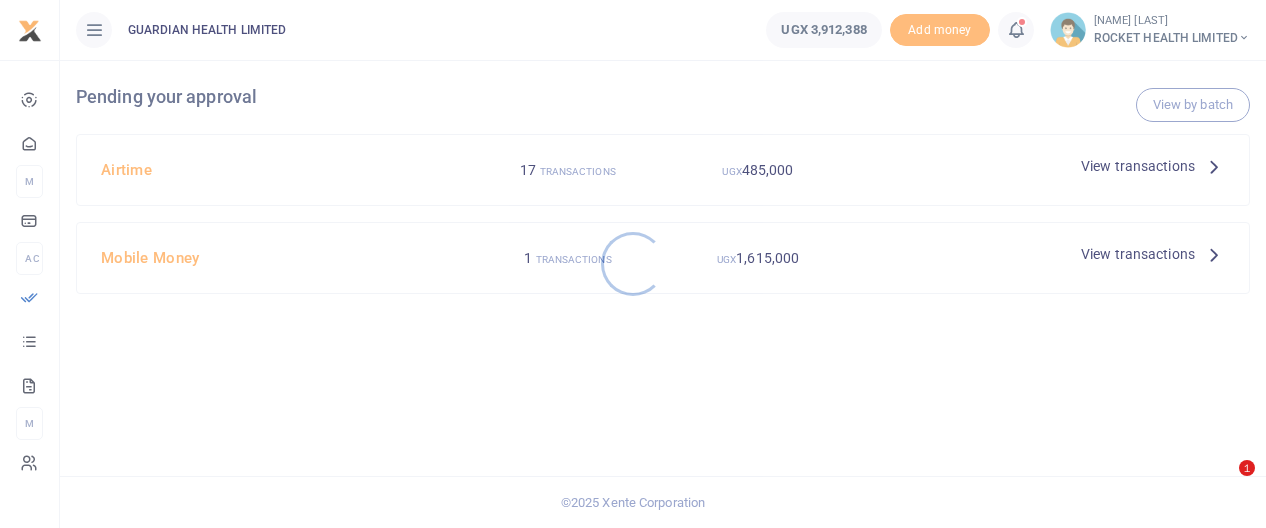 click at bounding box center (633, 264) 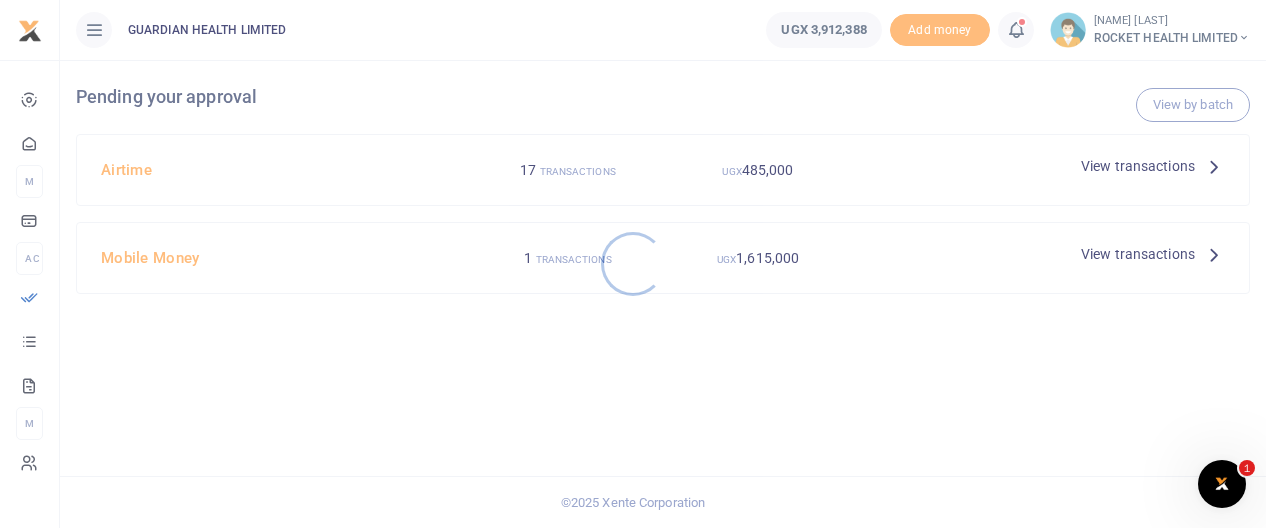 scroll, scrollTop: 0, scrollLeft: 0, axis: both 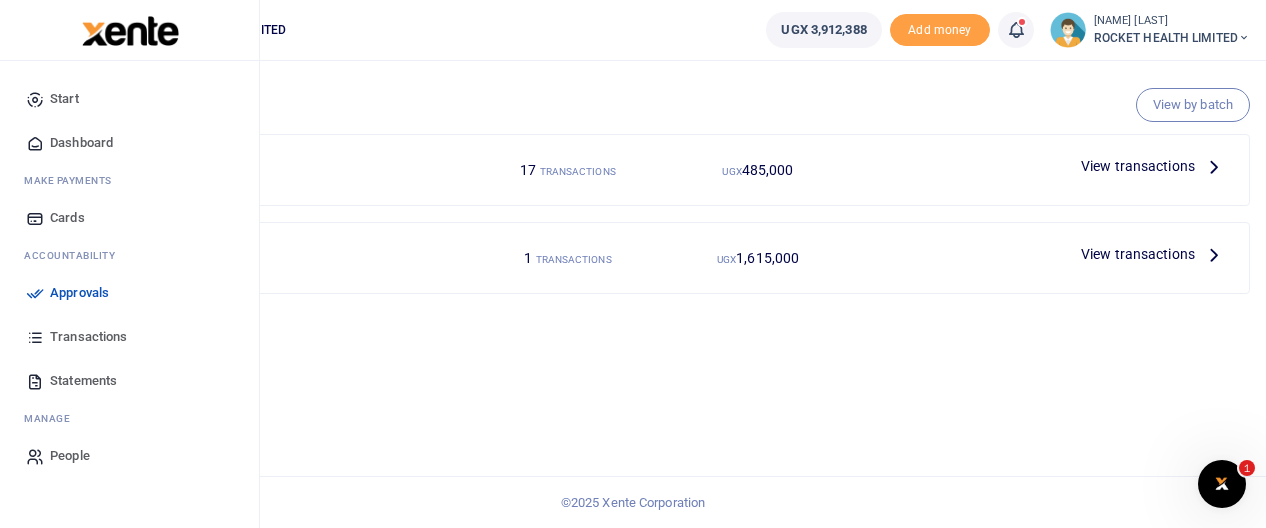 click at bounding box center (35, 293) 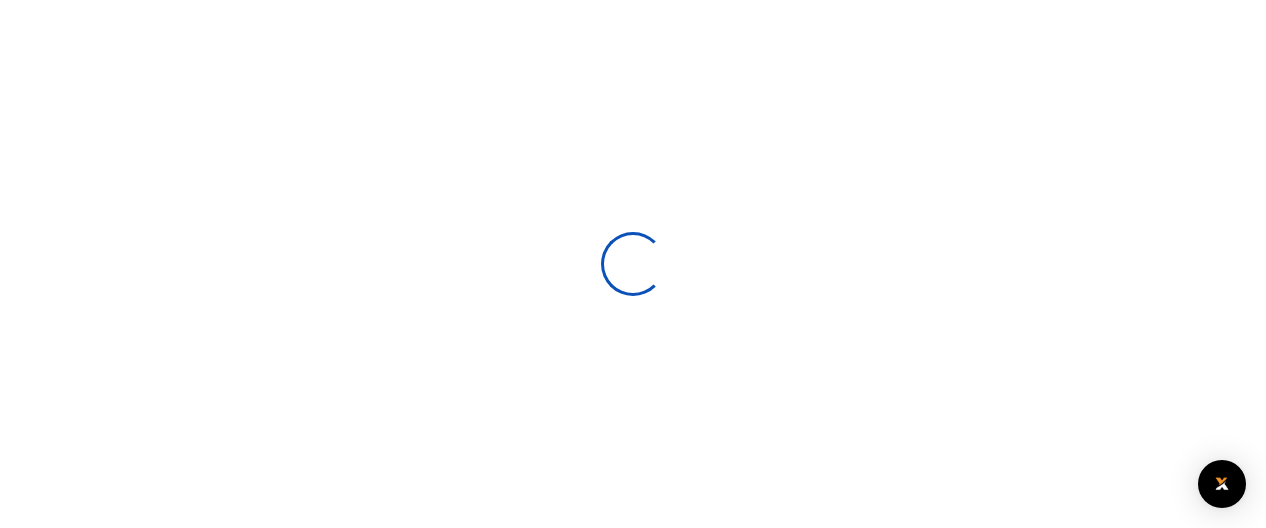 scroll, scrollTop: 0, scrollLeft: 0, axis: both 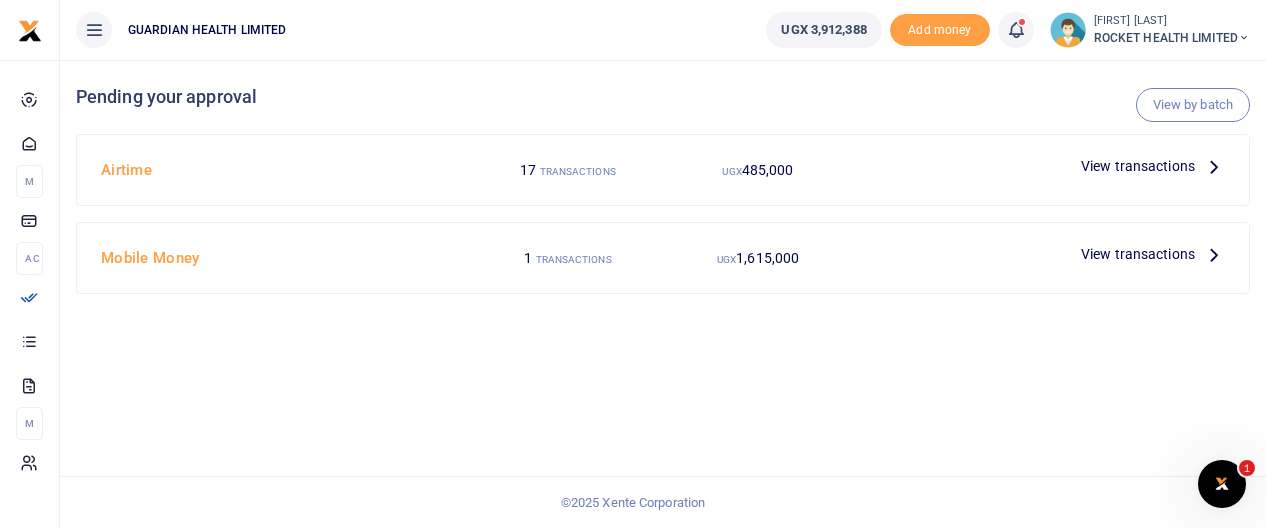 click at bounding box center (1214, 166) 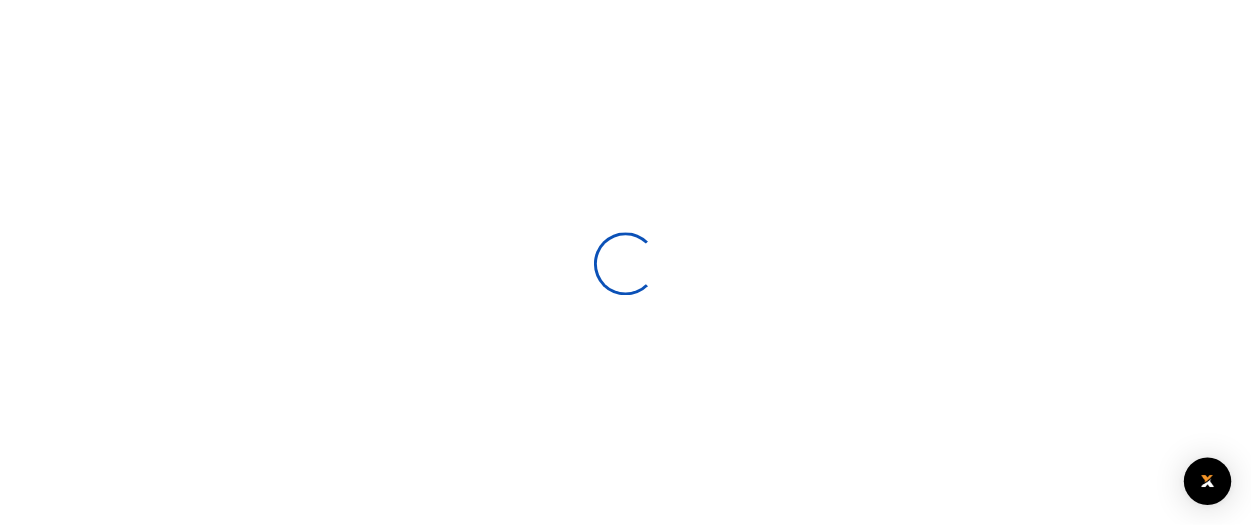 scroll, scrollTop: 0, scrollLeft: 0, axis: both 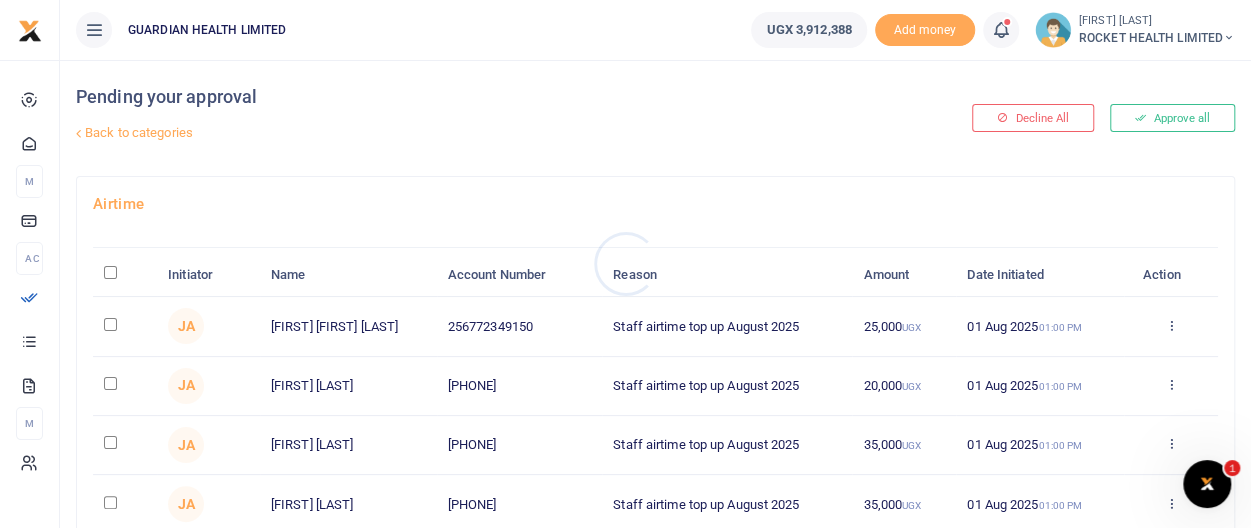 click at bounding box center (625, 264) 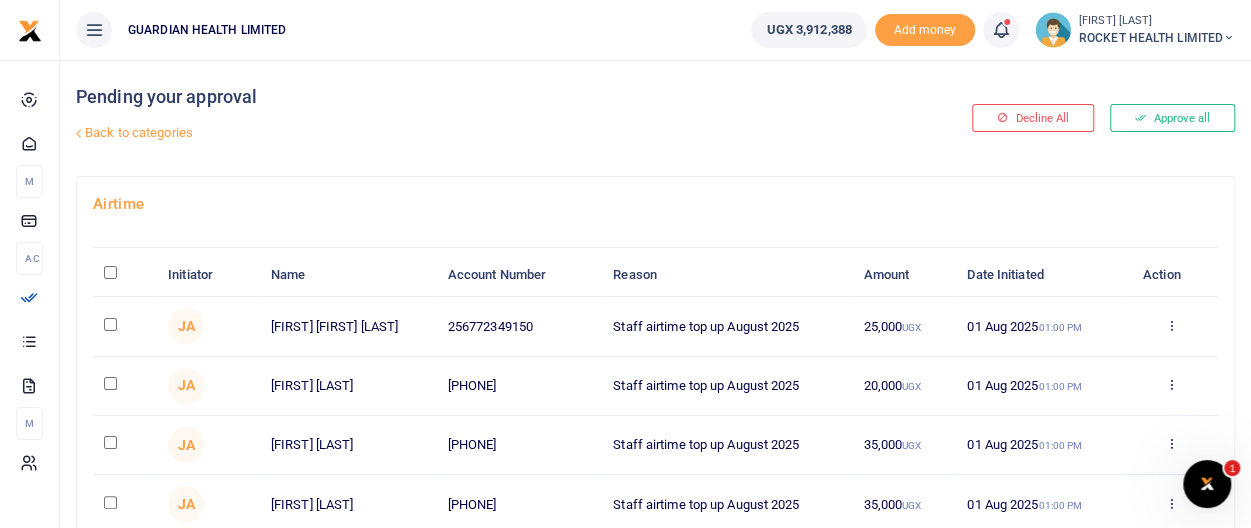 click at bounding box center (110, 272) 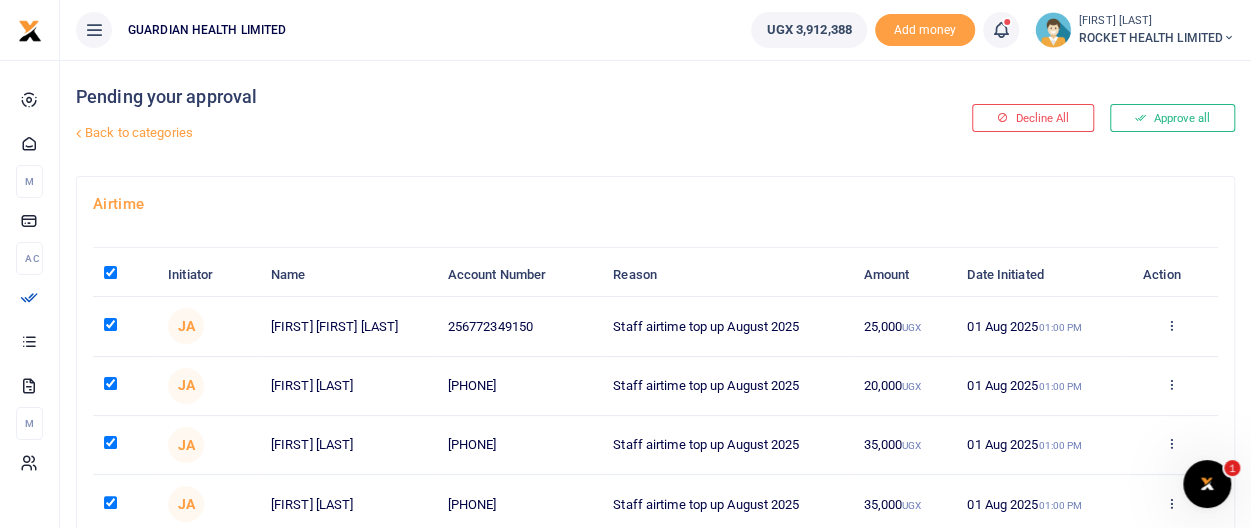 checkbox on "true" 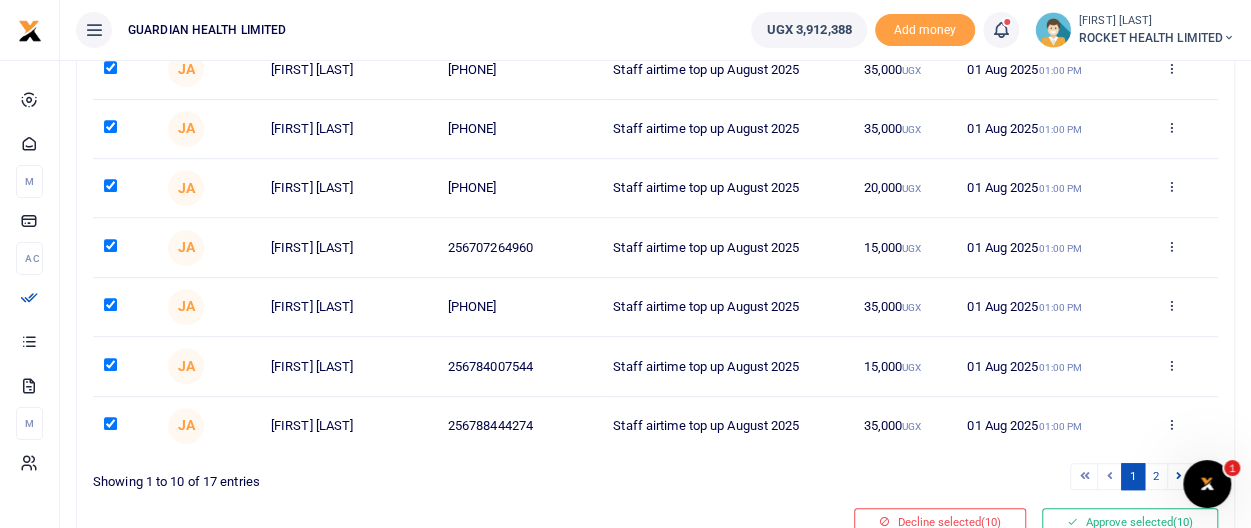 scroll, scrollTop: 522, scrollLeft: 0, axis: vertical 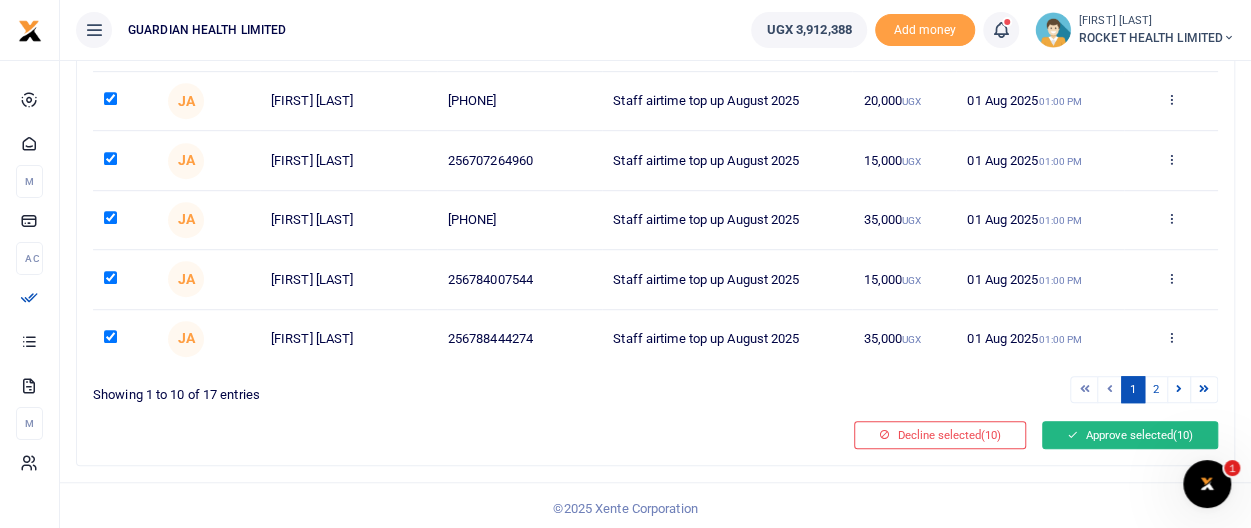 click on "Approve selected  (10)" at bounding box center [1130, 435] 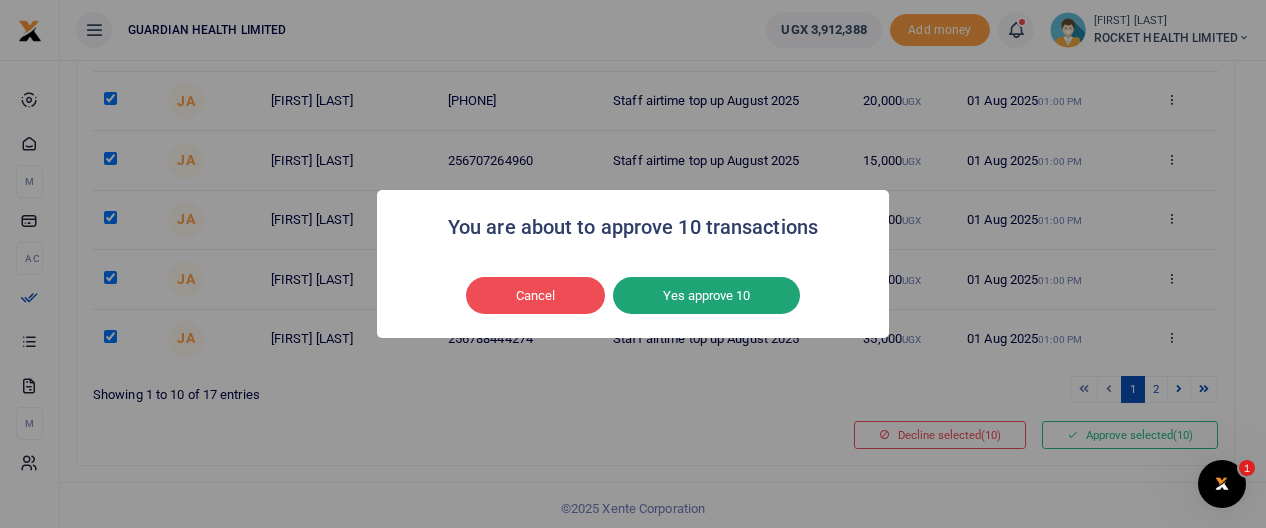 click on "Yes approve 10" at bounding box center [706, 296] 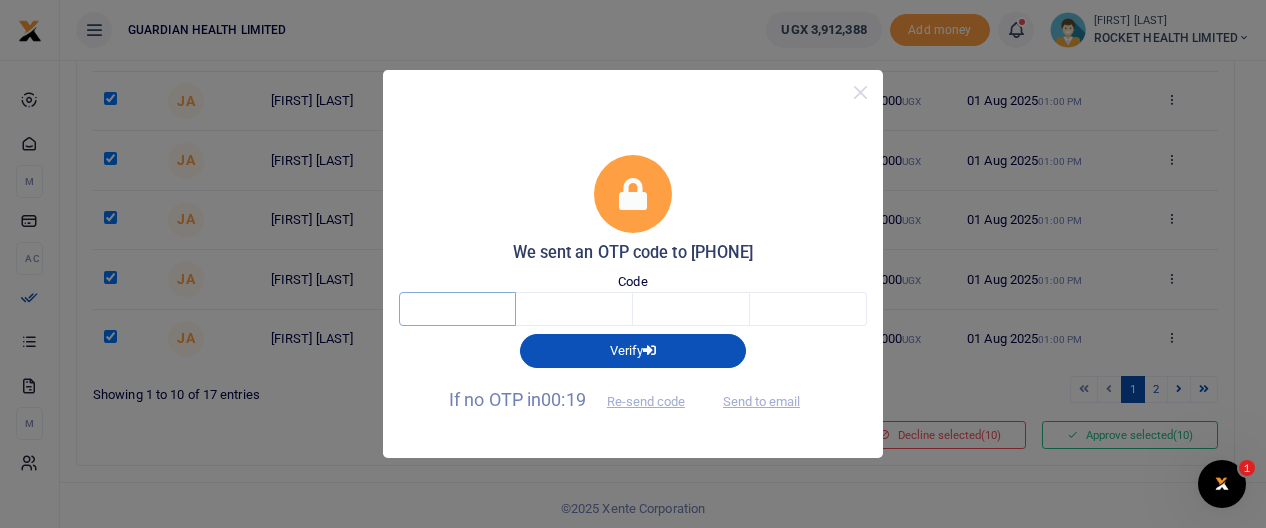 click at bounding box center (457, 309) 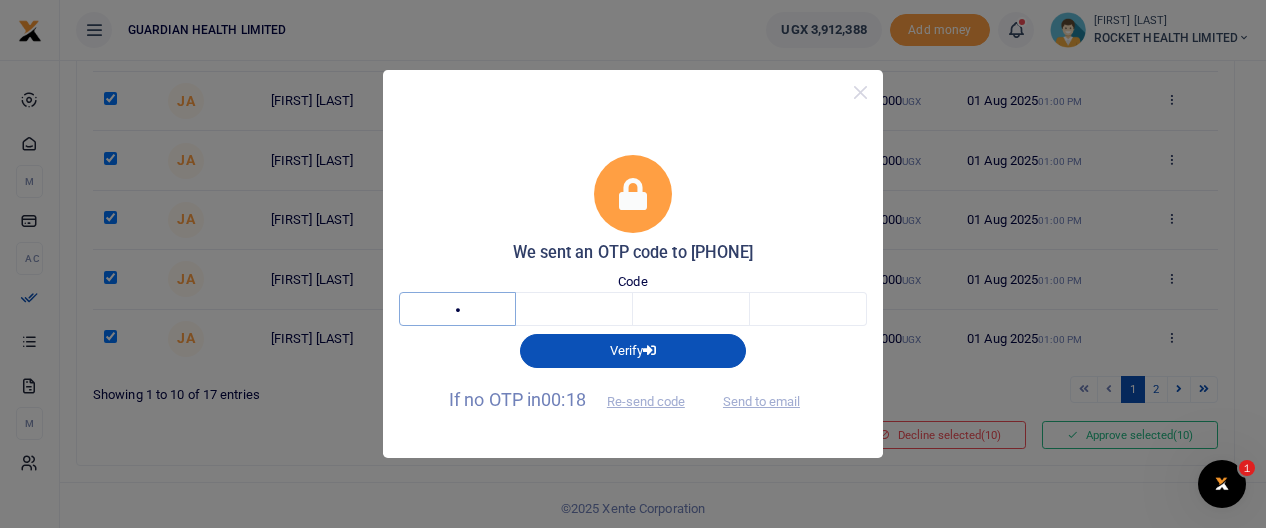 type on "9" 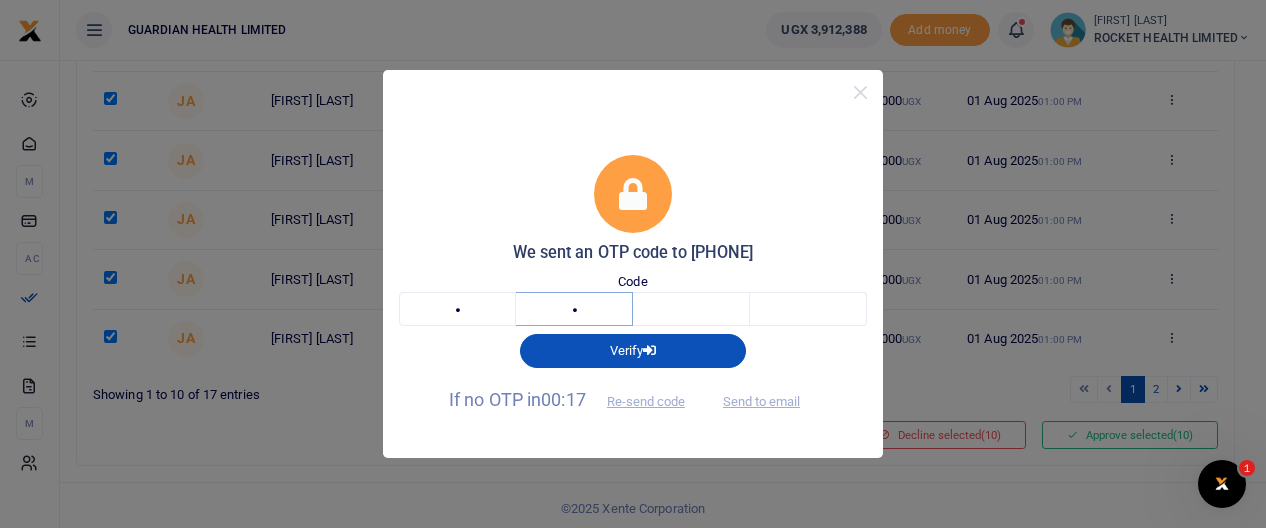 type on "3" 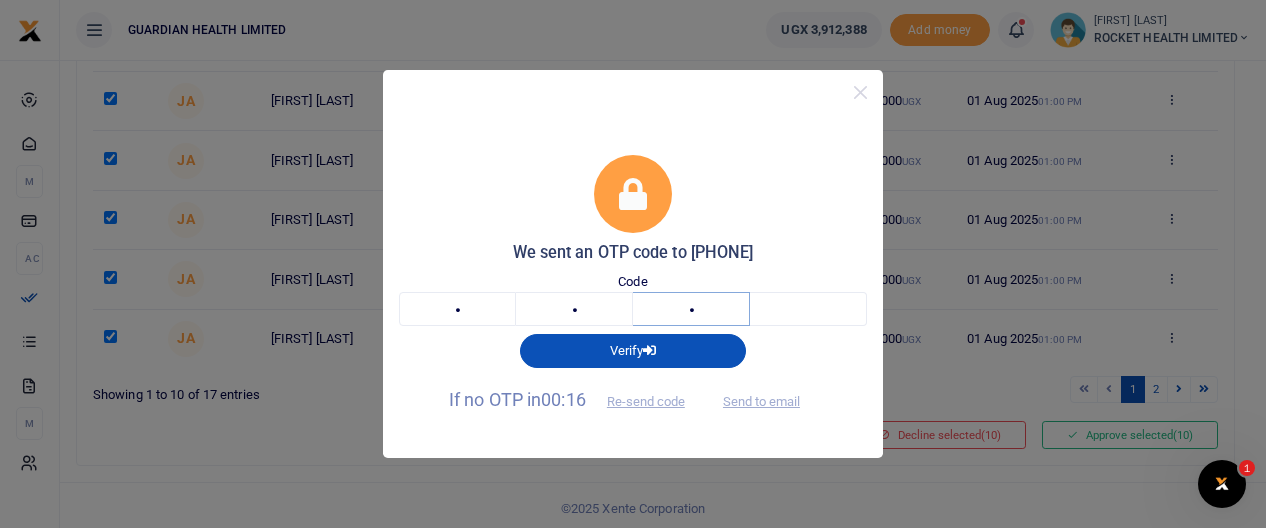 type on "1" 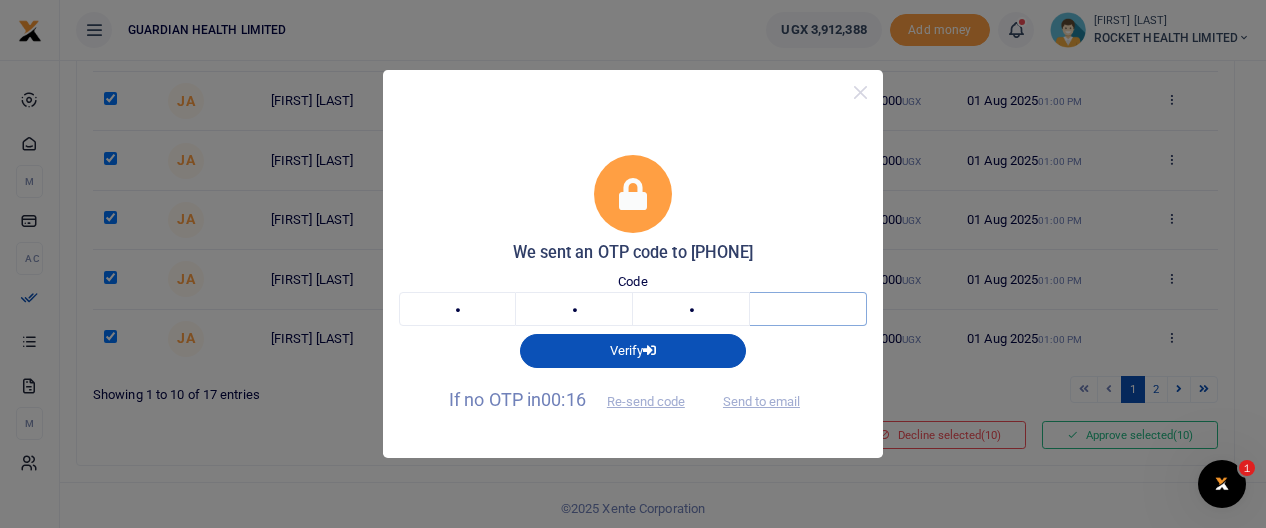 type on "3" 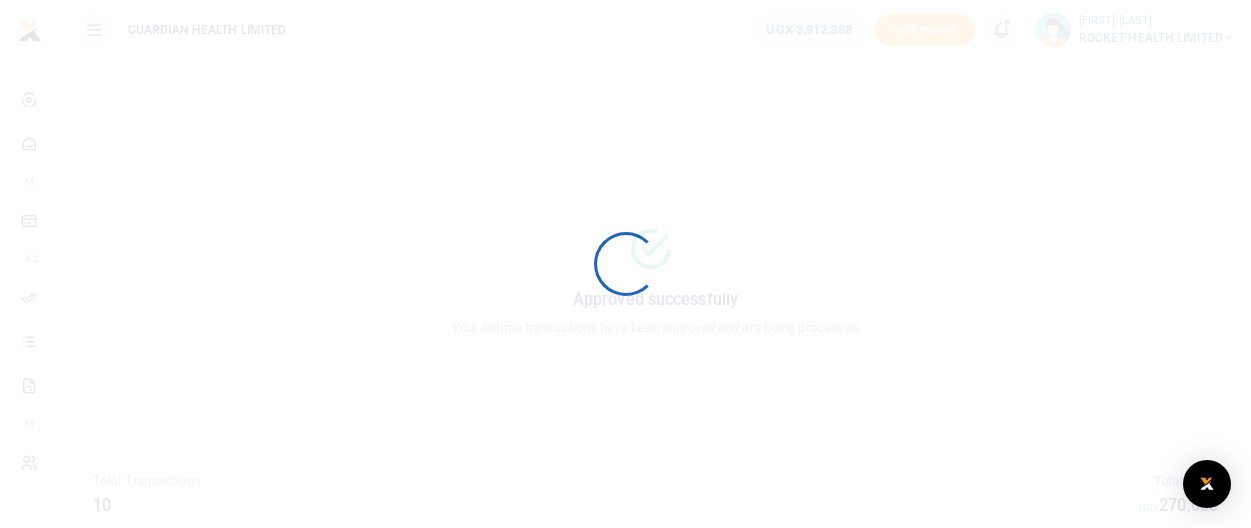scroll, scrollTop: 0, scrollLeft: 0, axis: both 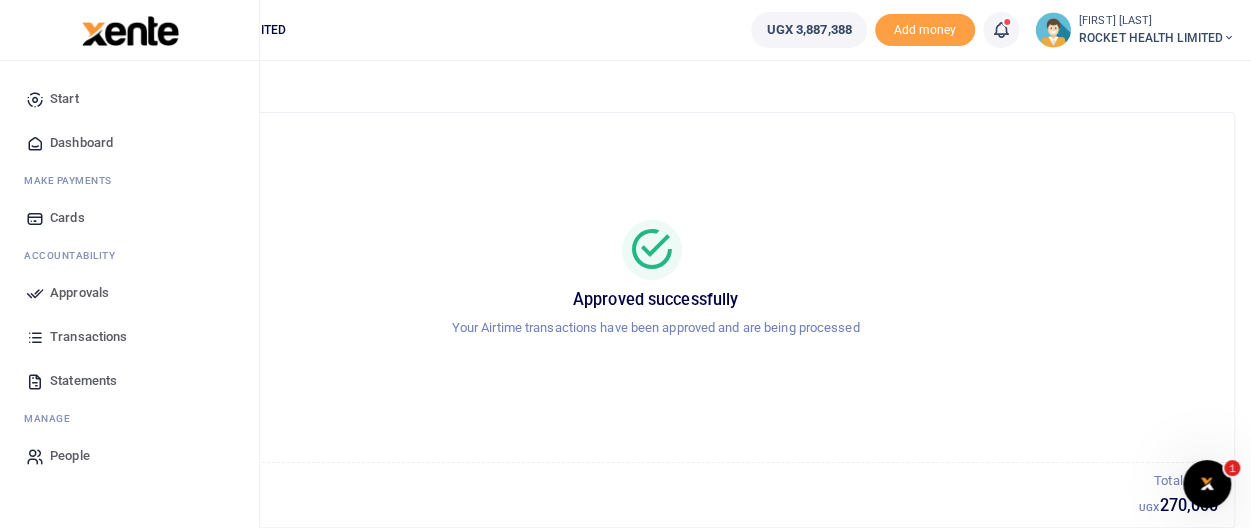 click on "Approvals" at bounding box center [79, 293] 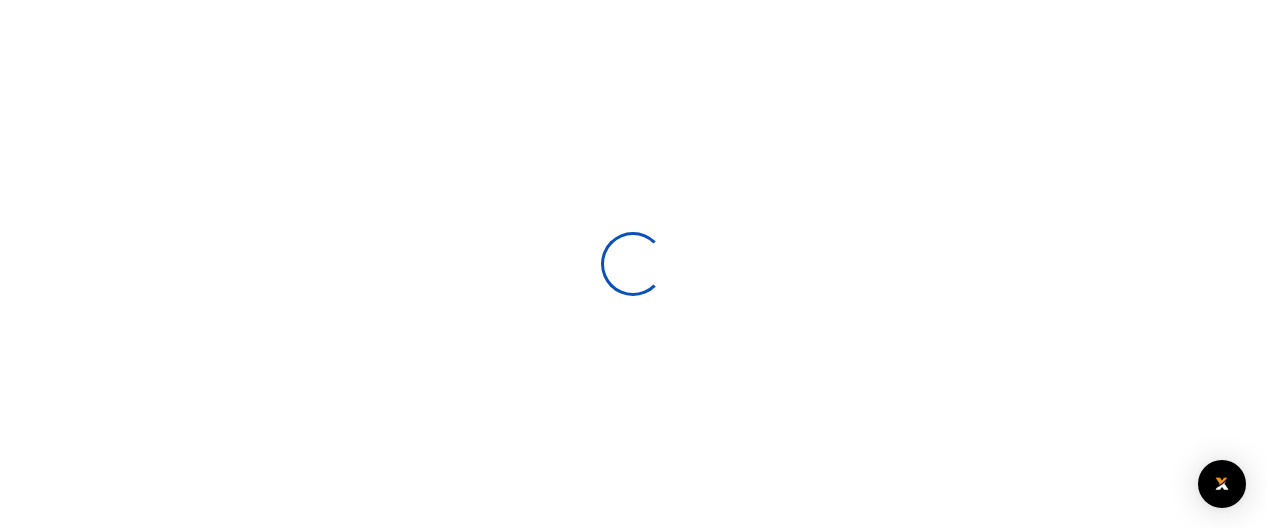 scroll, scrollTop: 0, scrollLeft: 0, axis: both 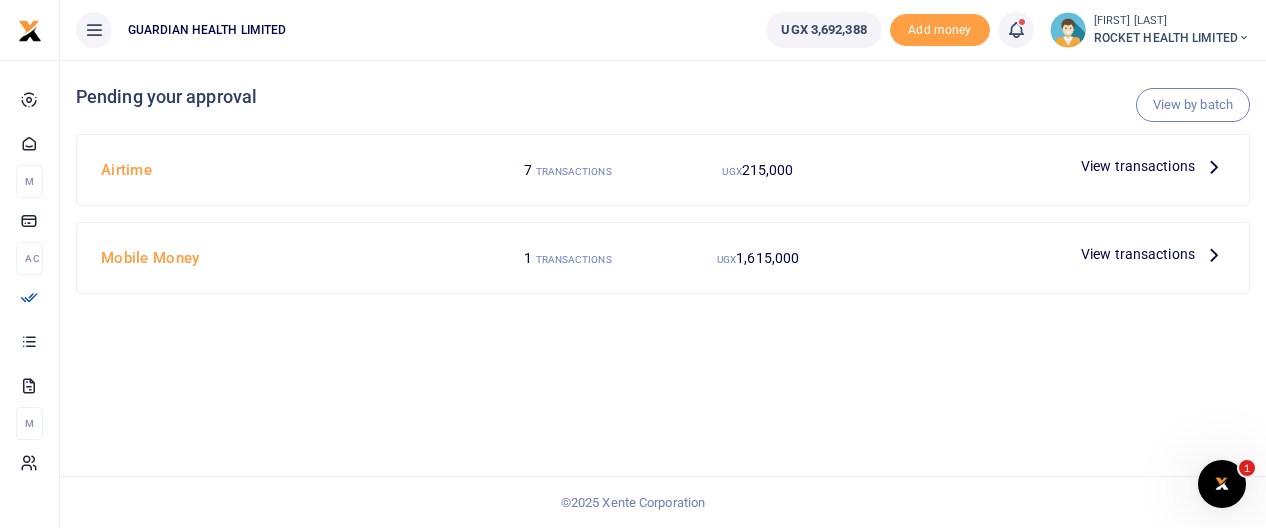 click at bounding box center (1214, 254) 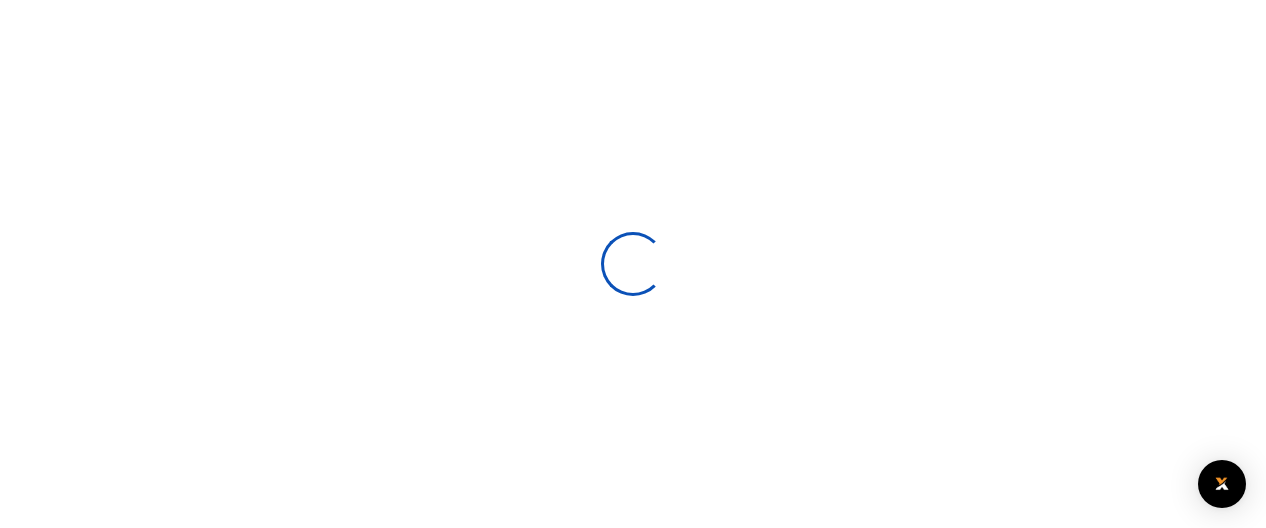 scroll, scrollTop: 0, scrollLeft: 0, axis: both 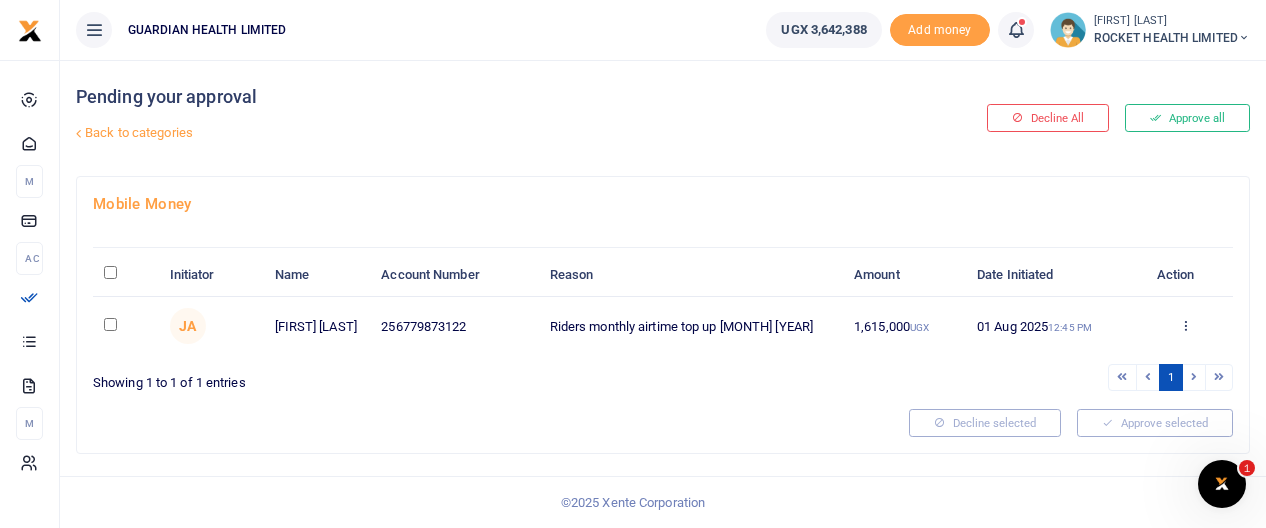 click at bounding box center [110, 324] 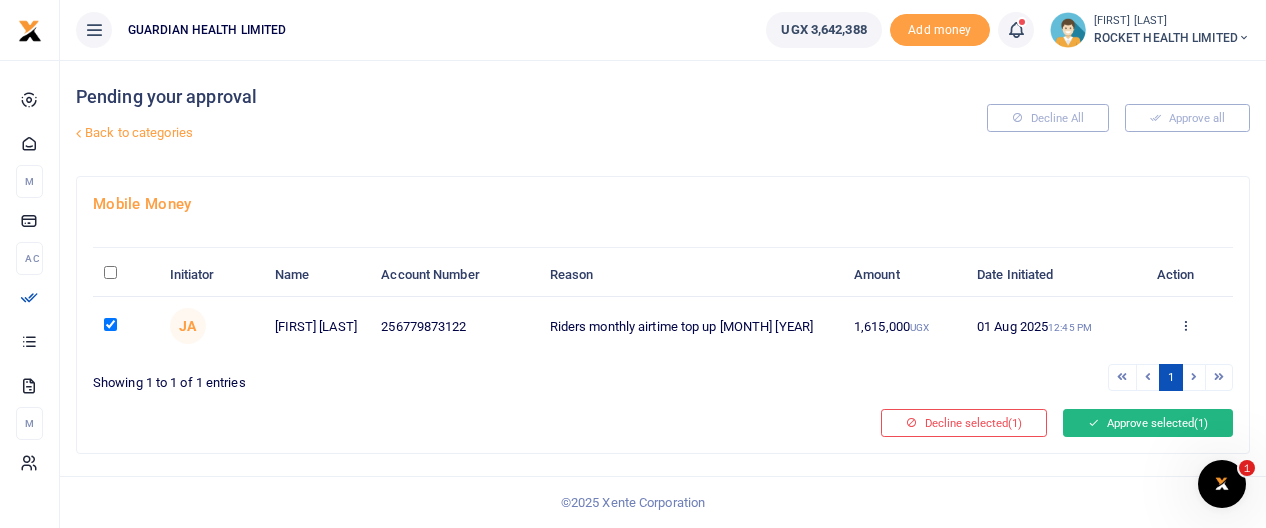 click on "Approve selected  (1)" at bounding box center (1148, 423) 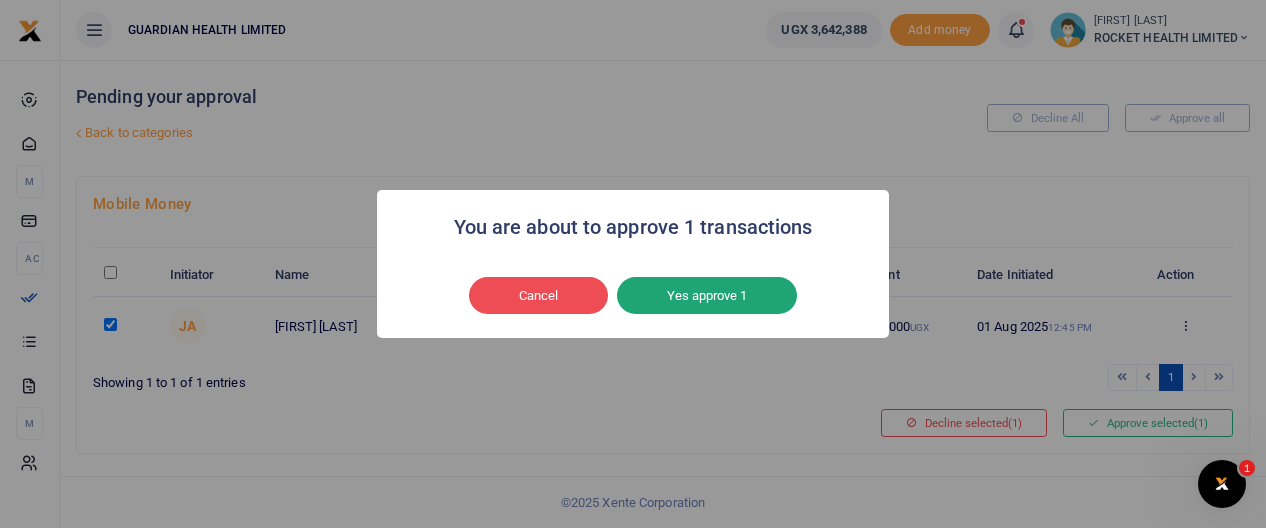 click on "Yes approve 1" at bounding box center [707, 296] 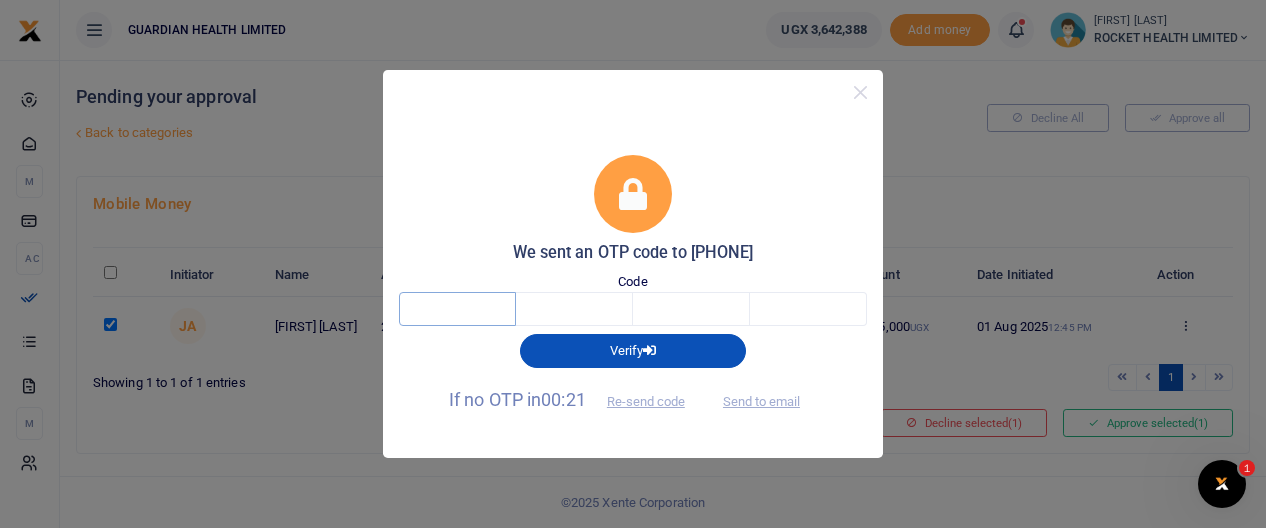 click at bounding box center [457, 309] 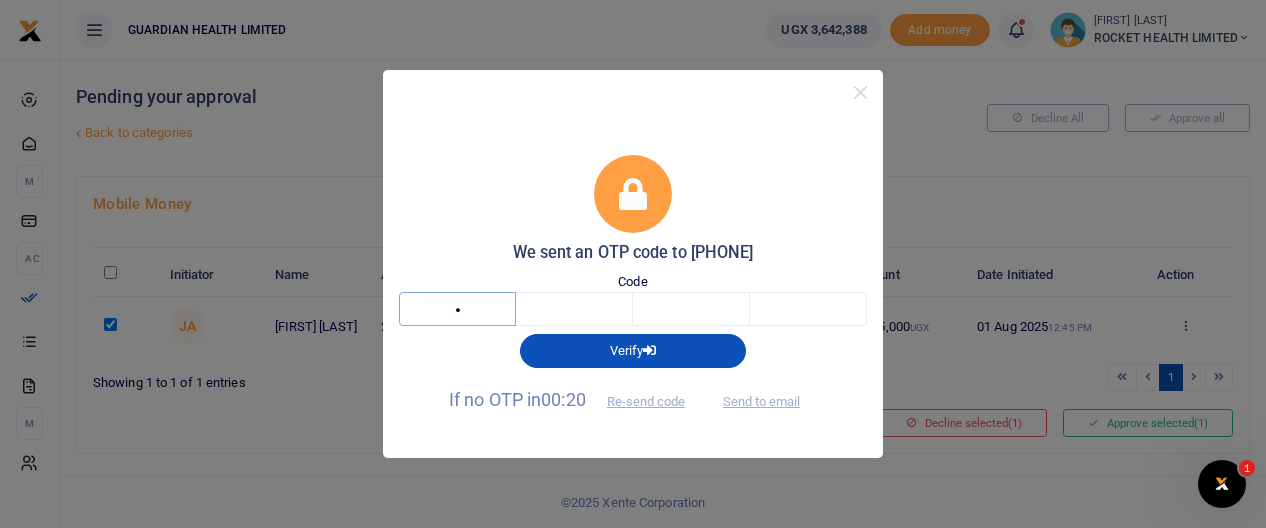 type on "2" 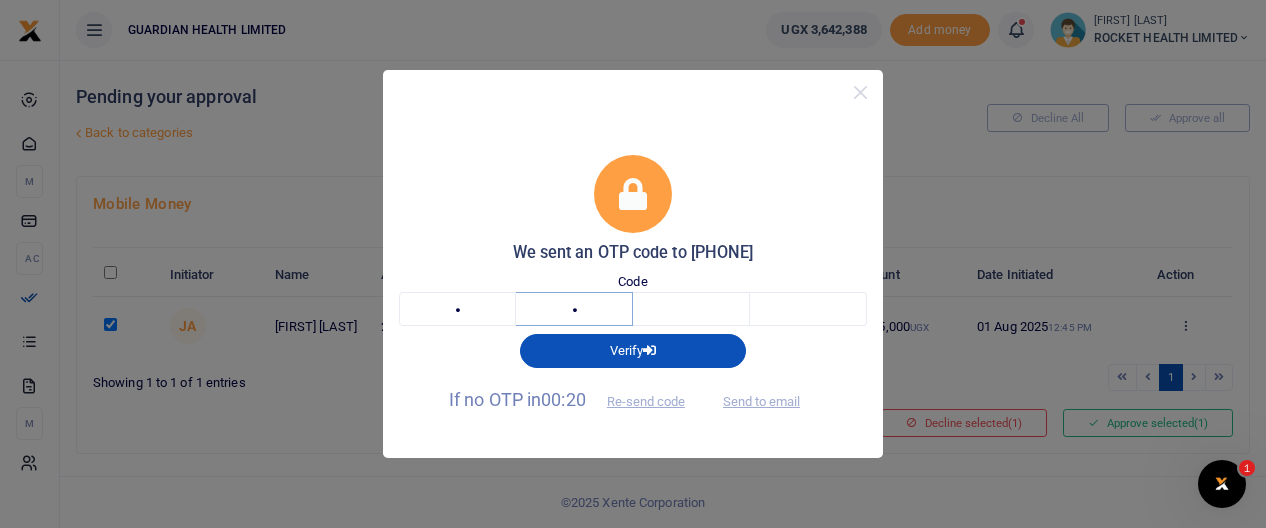 type on "1" 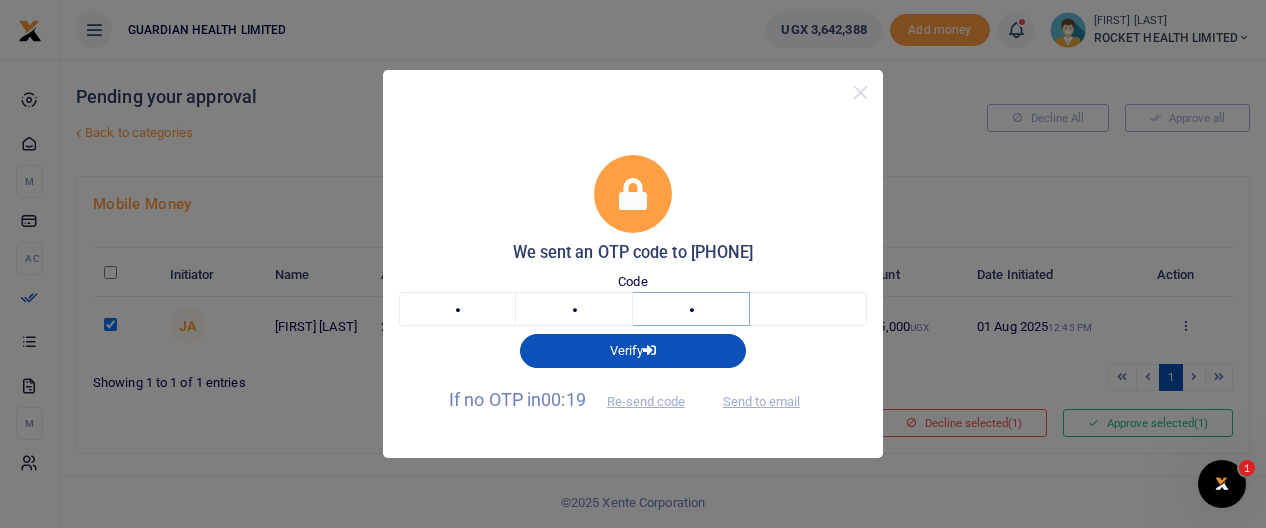 type on "5" 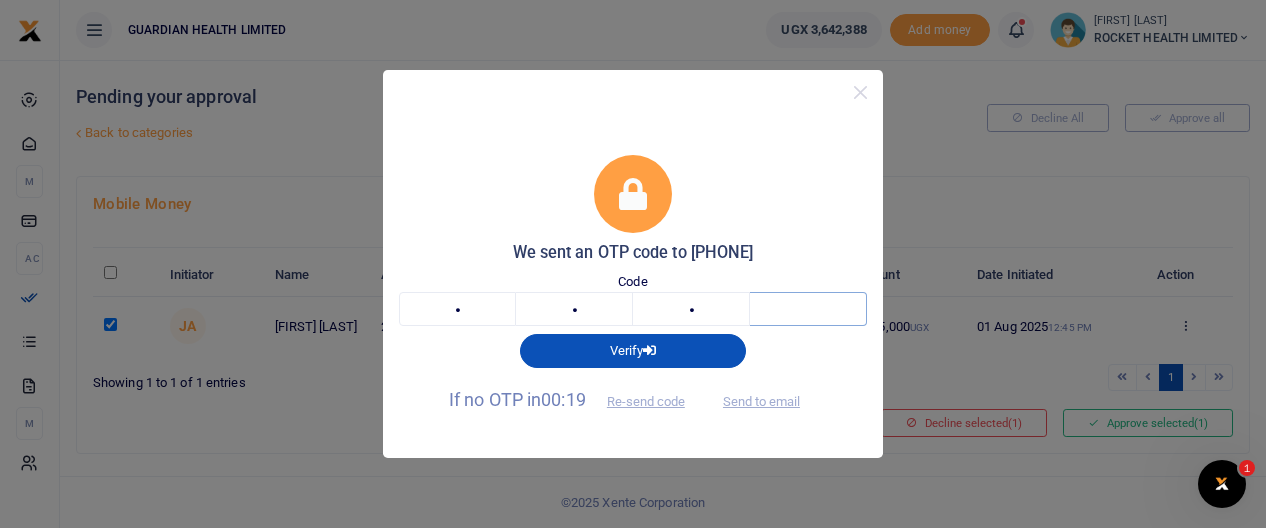 type on "0" 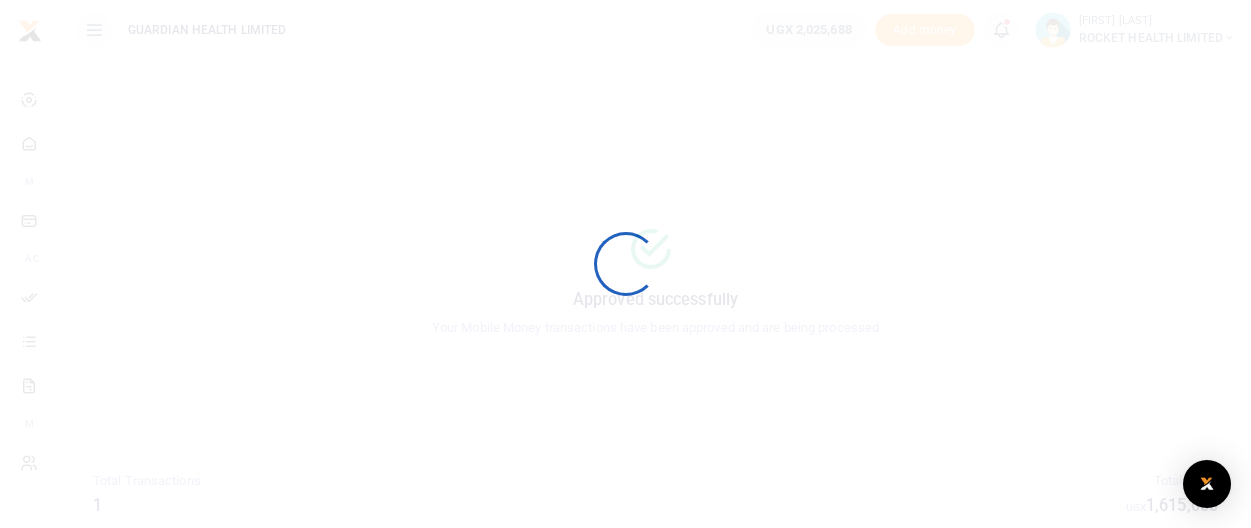 scroll, scrollTop: 0, scrollLeft: 0, axis: both 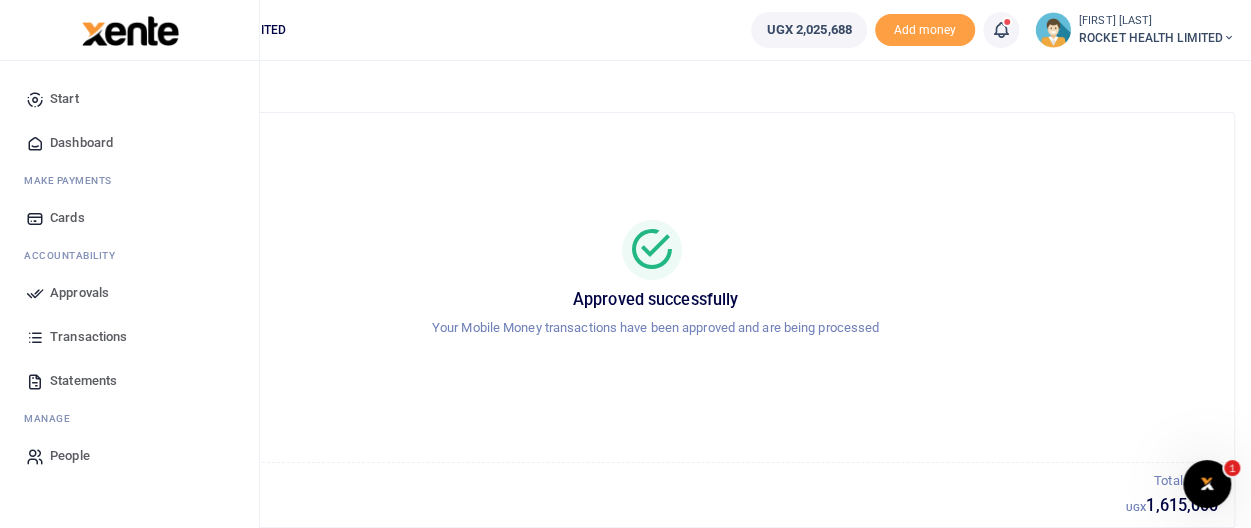 click on "Approvals" at bounding box center [79, 293] 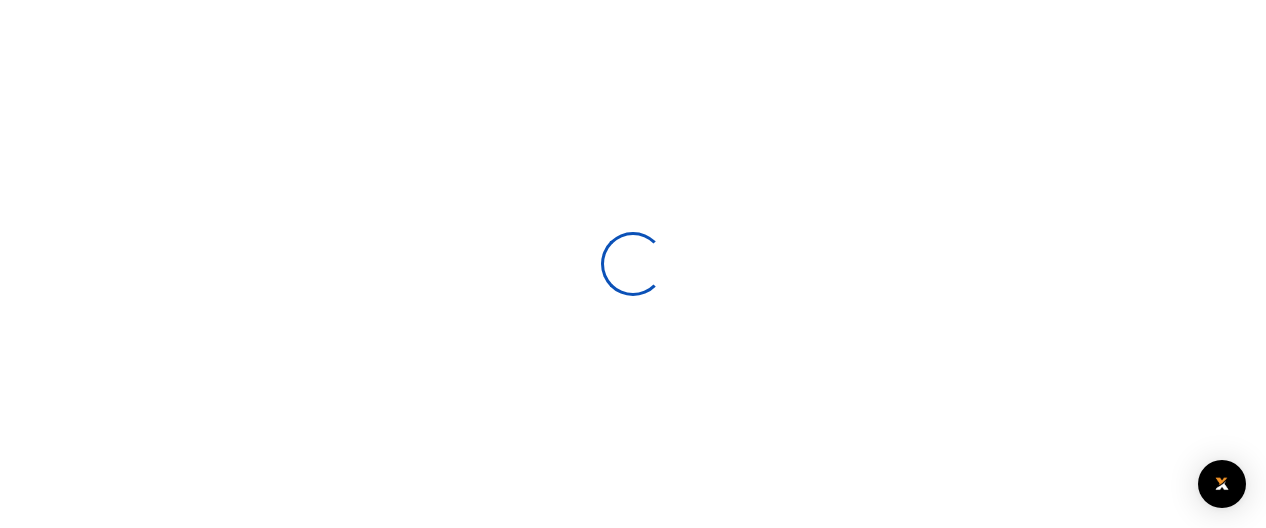 scroll, scrollTop: 0, scrollLeft: 0, axis: both 